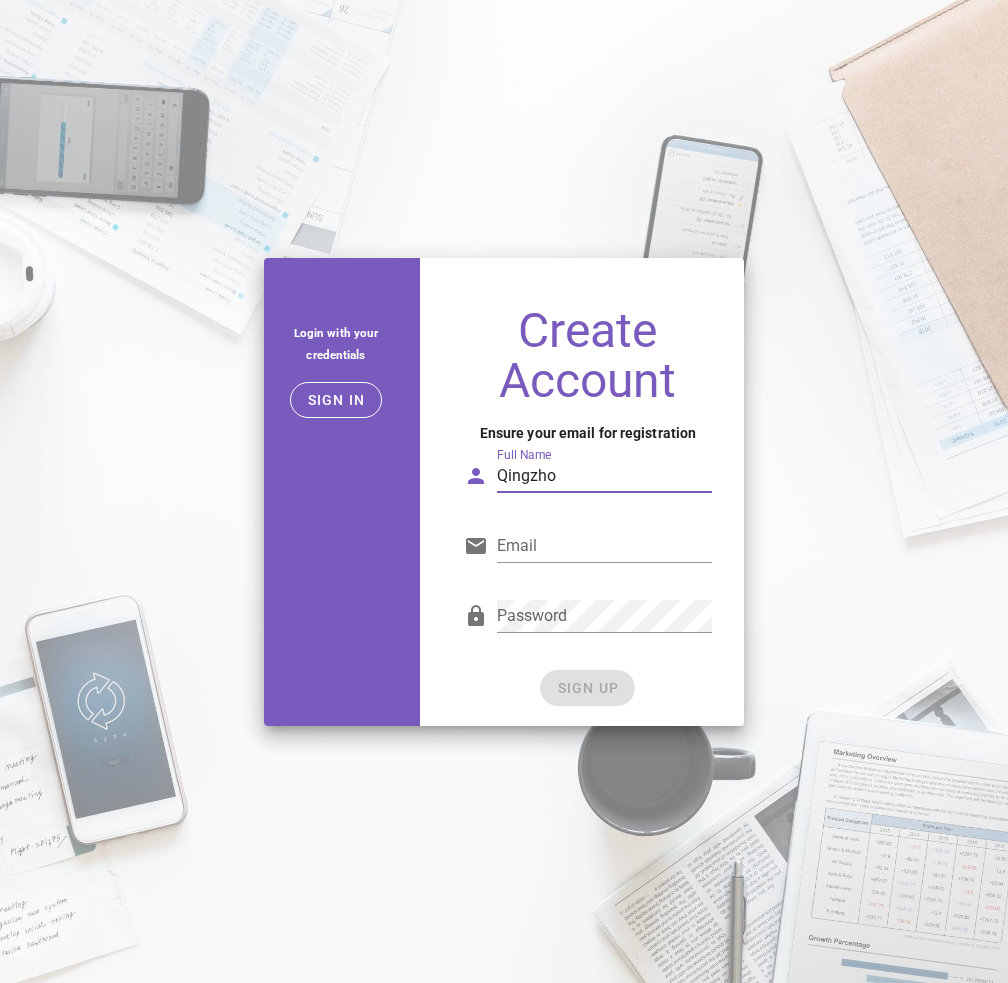 scroll, scrollTop: 0, scrollLeft: 0, axis: both 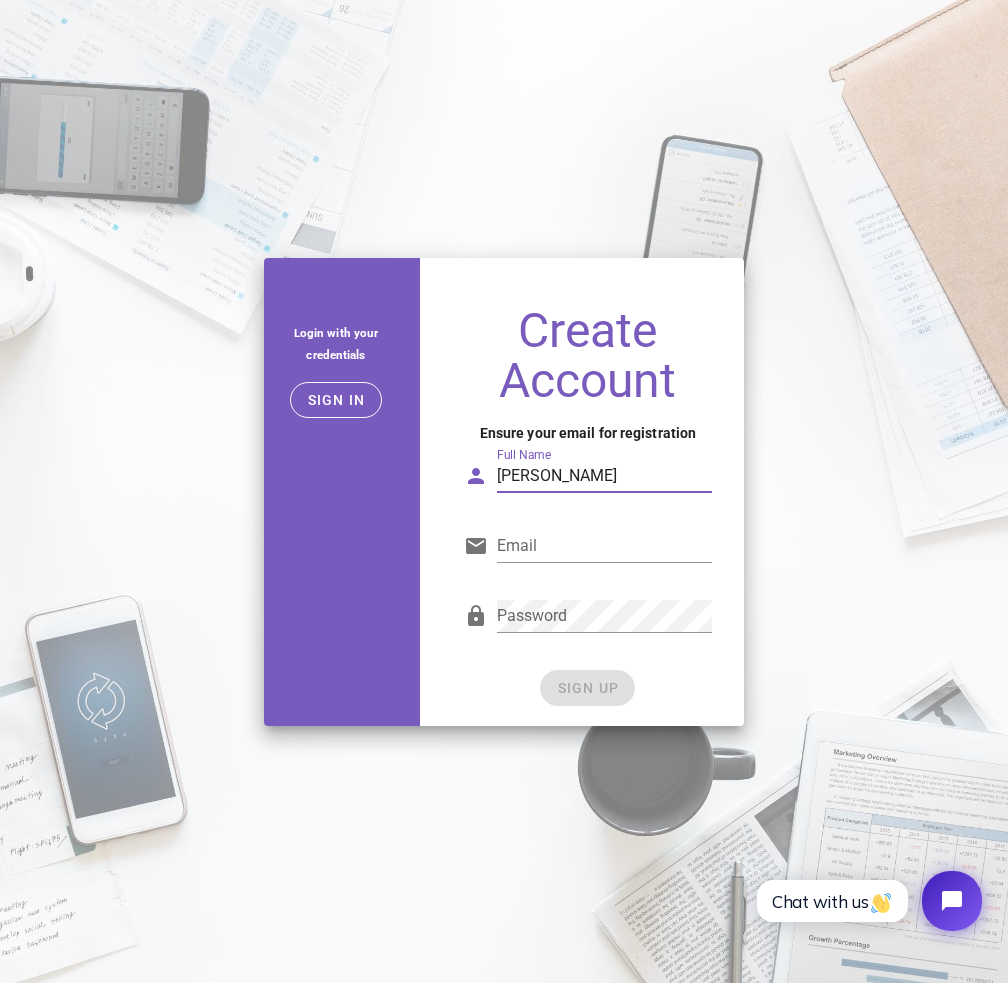 type on "Q" 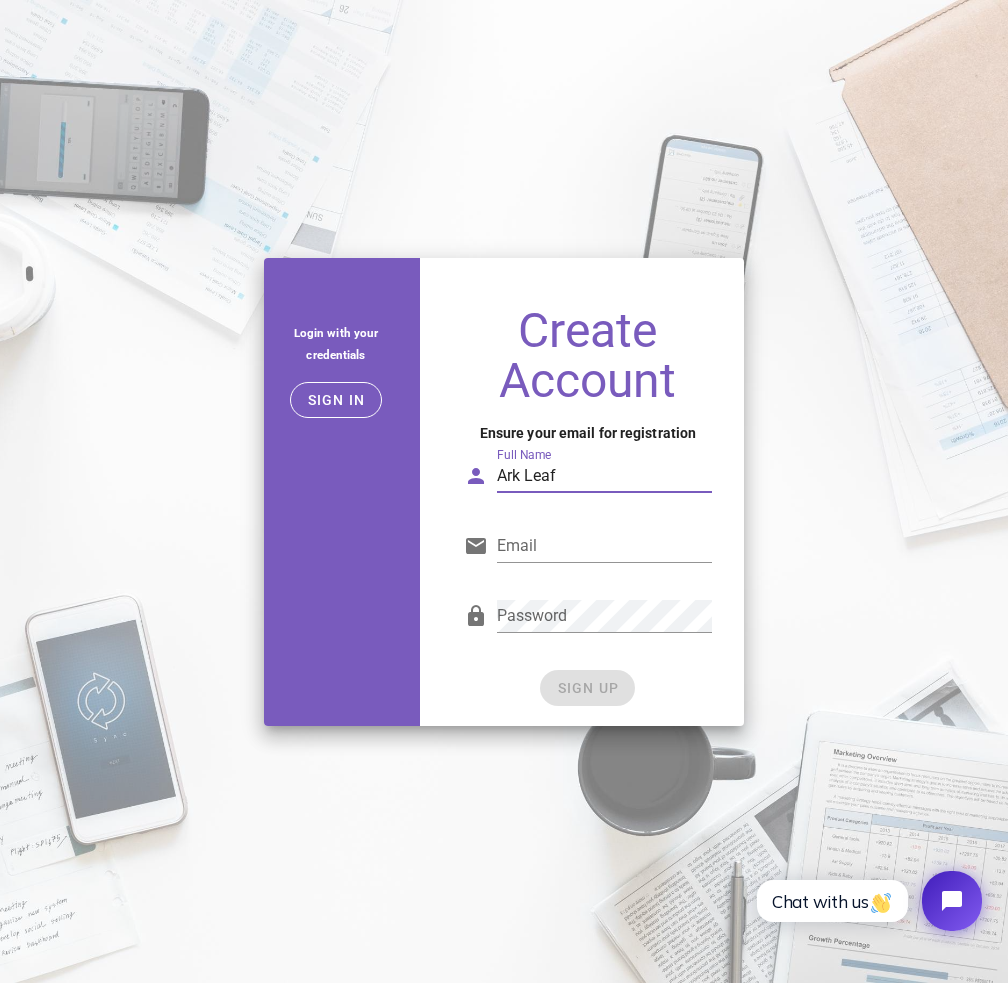 type on "Ark Leaf" 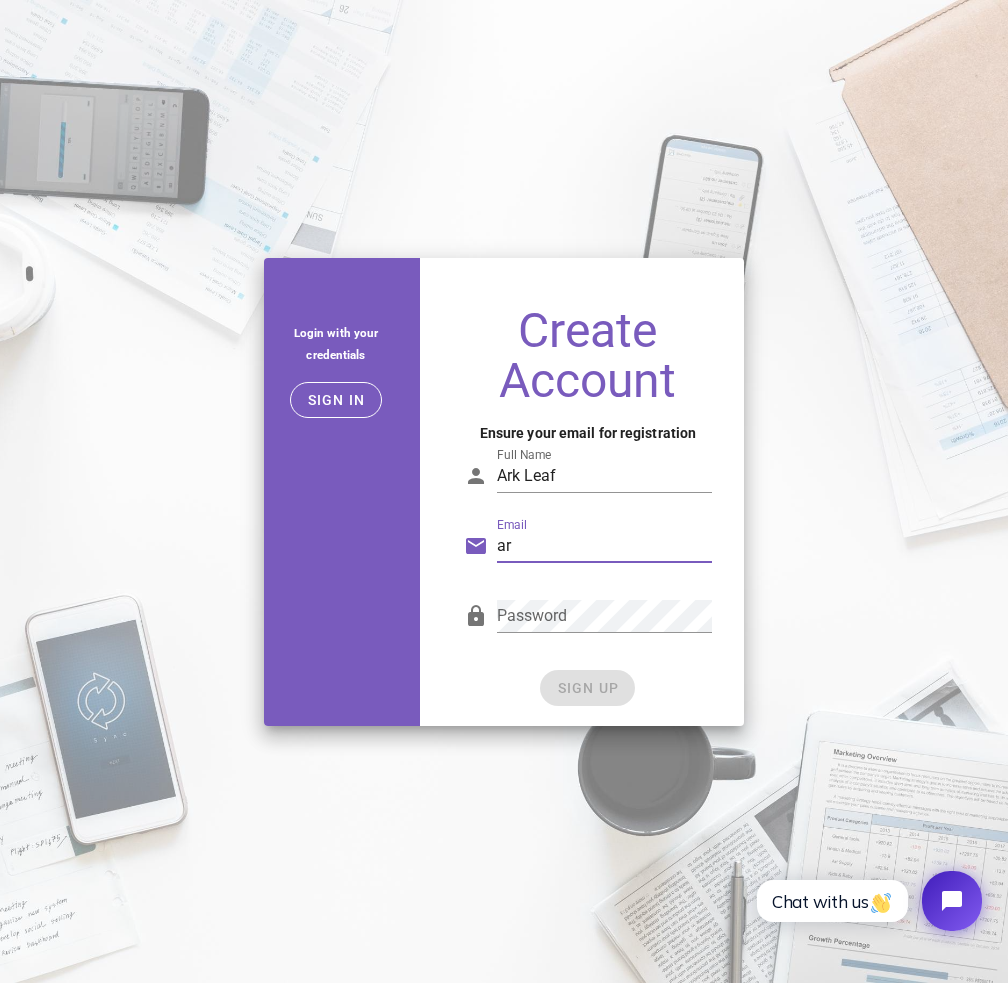 type on "[EMAIL_ADDRESS][DOMAIN_NAME]" 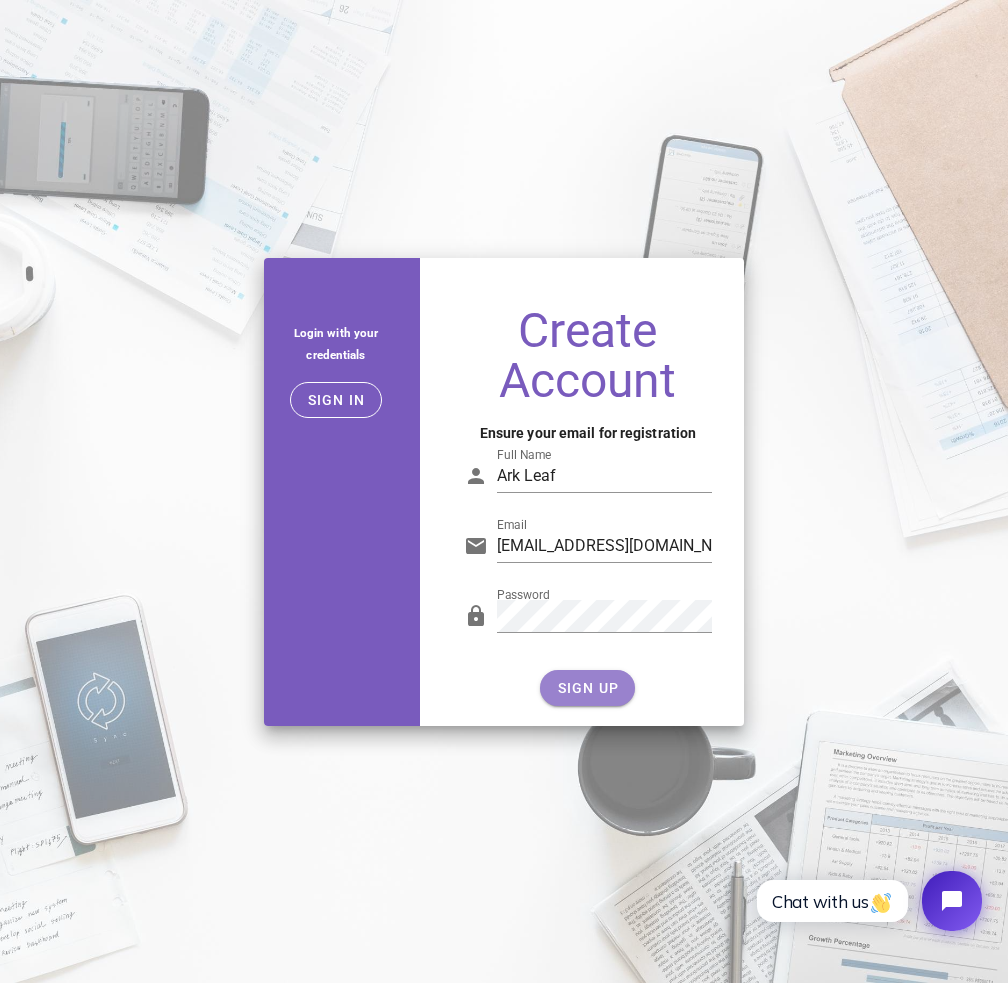 click on "SIGN UP" at bounding box center (587, 688) 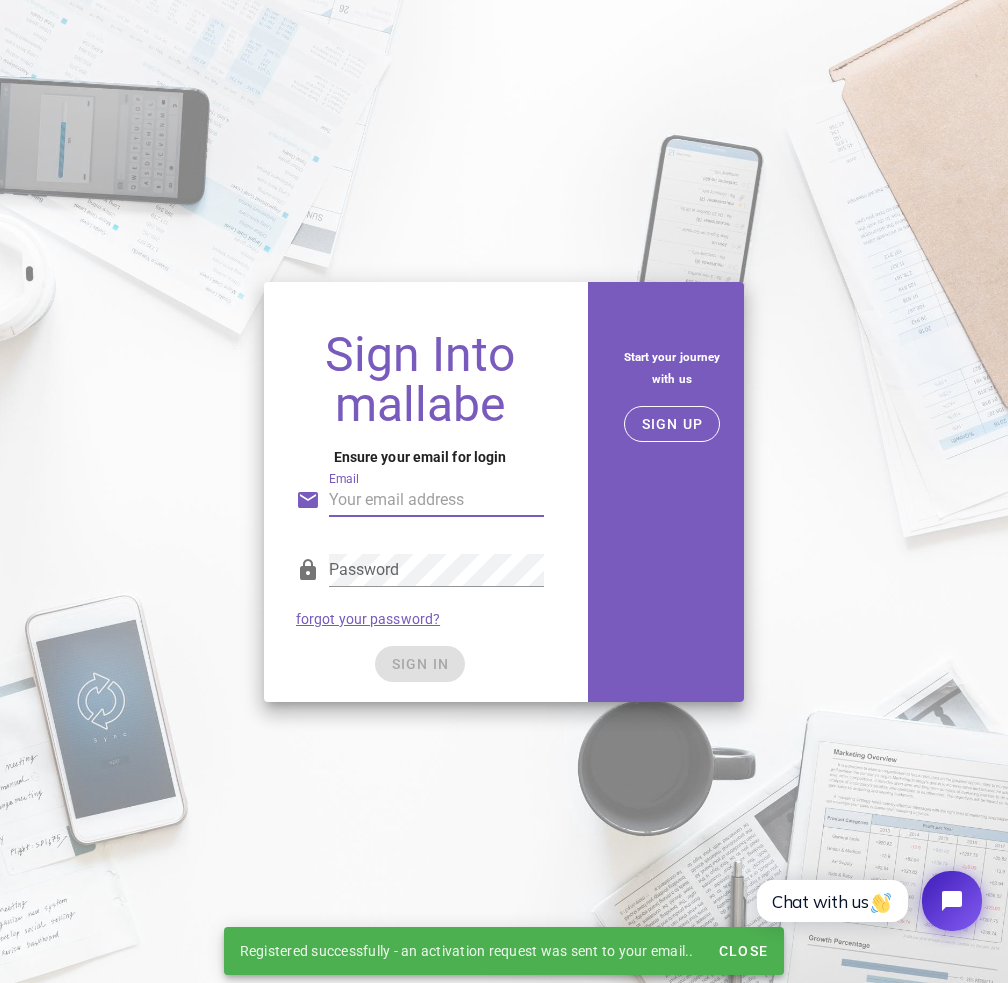 click on "Email" at bounding box center (436, 500) 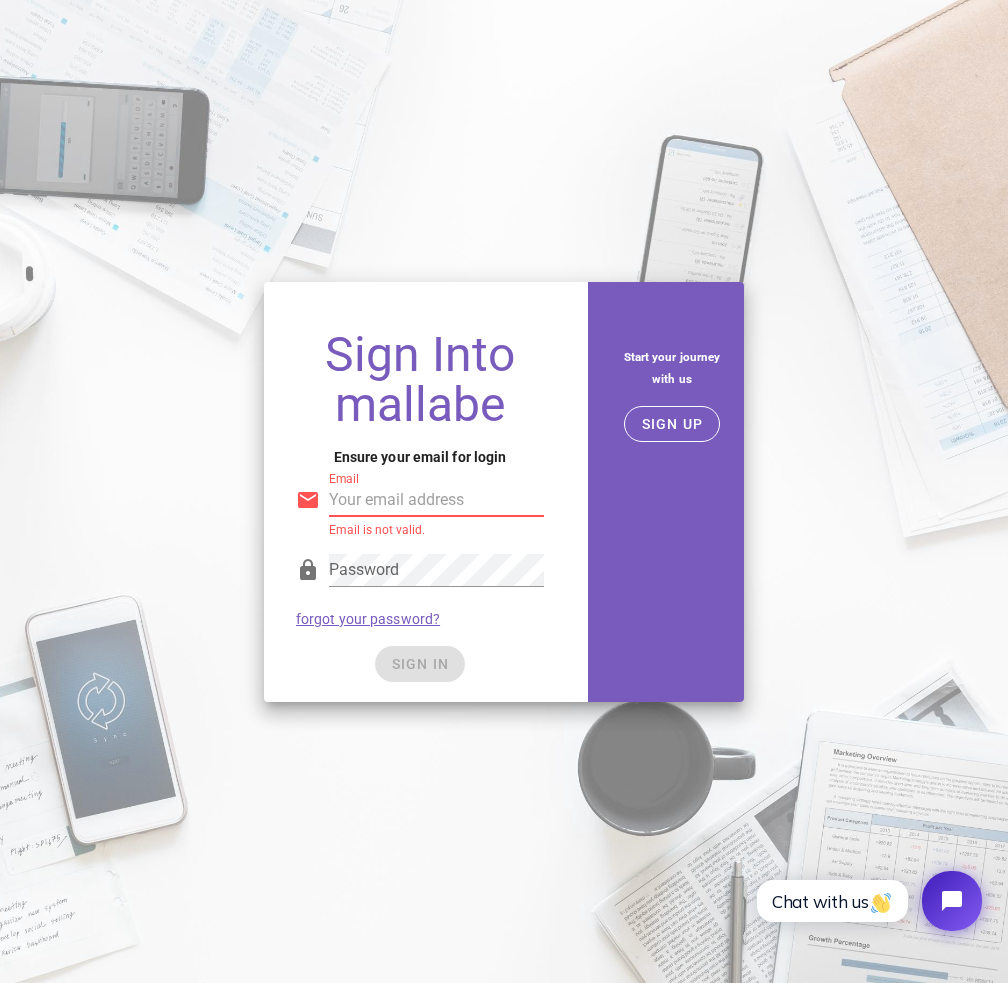 type on "arkcj.leaf@gmail.com" 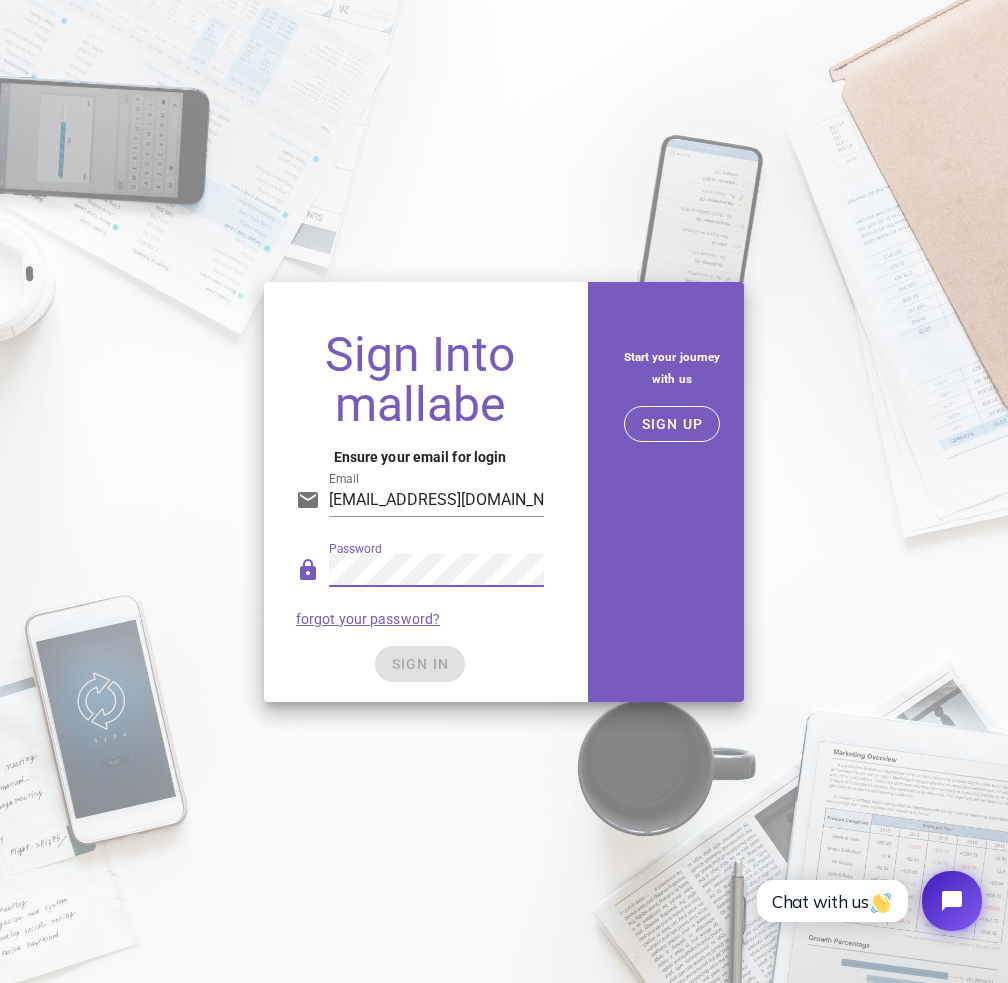 click on "Sign Into mallabe   Ensure your email for login   Email arkcj.leaf@gmail.com   Password   forgot your password?   SIGN IN" at bounding box center [420, 508] 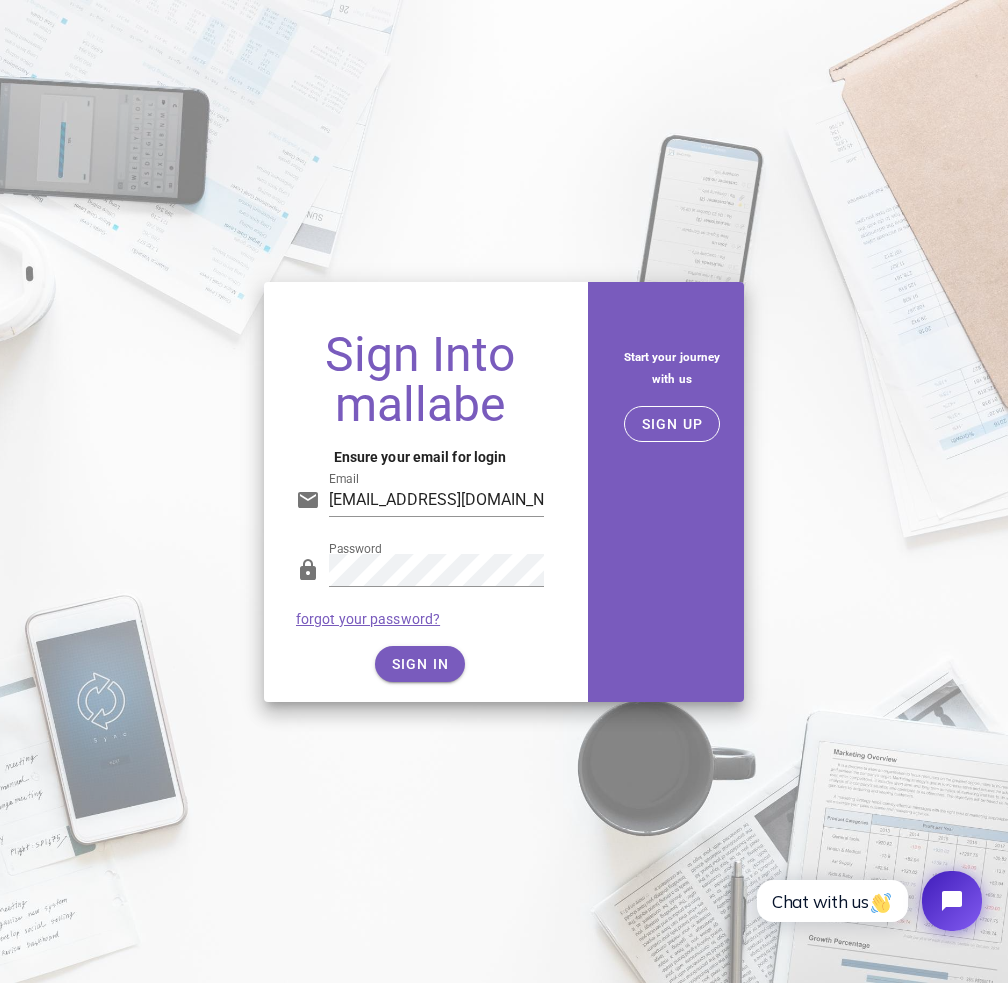 click on "Password   forgot your password?" at bounding box center (420, 590) 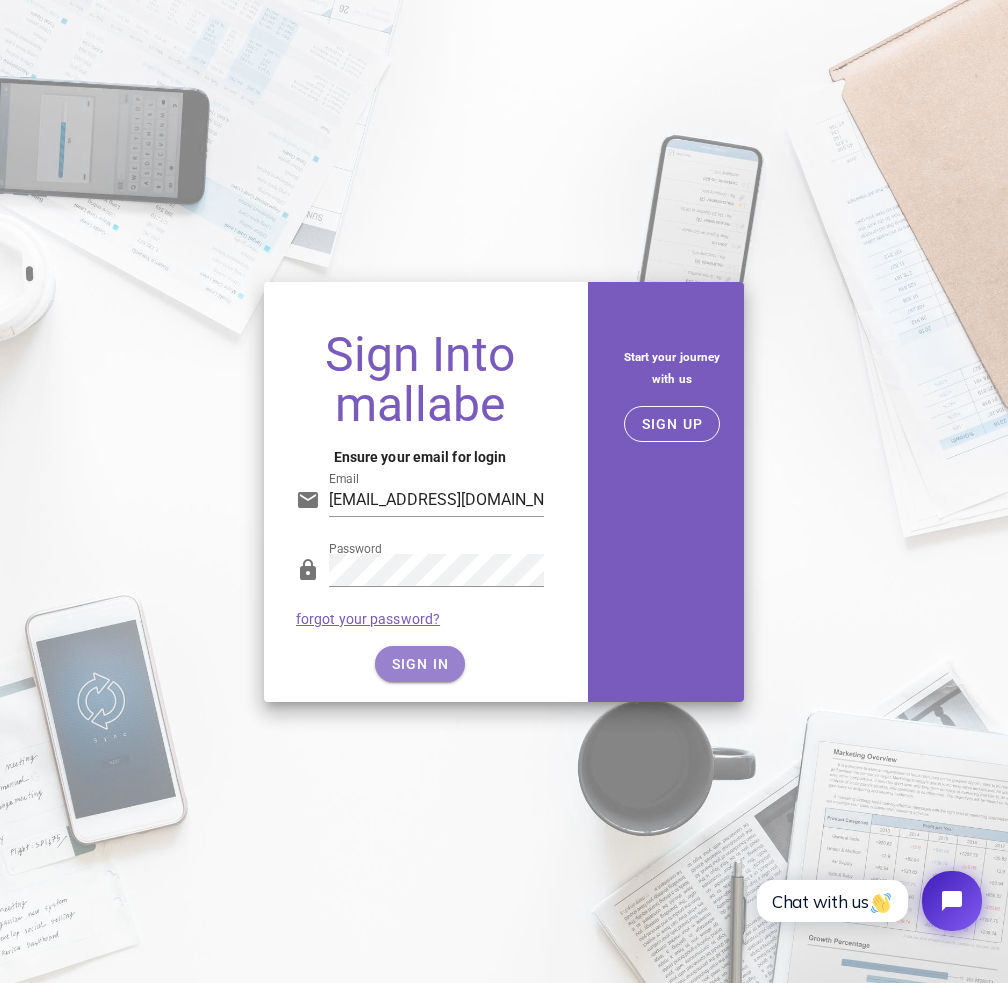 click on "SIGN IN" at bounding box center [420, 664] 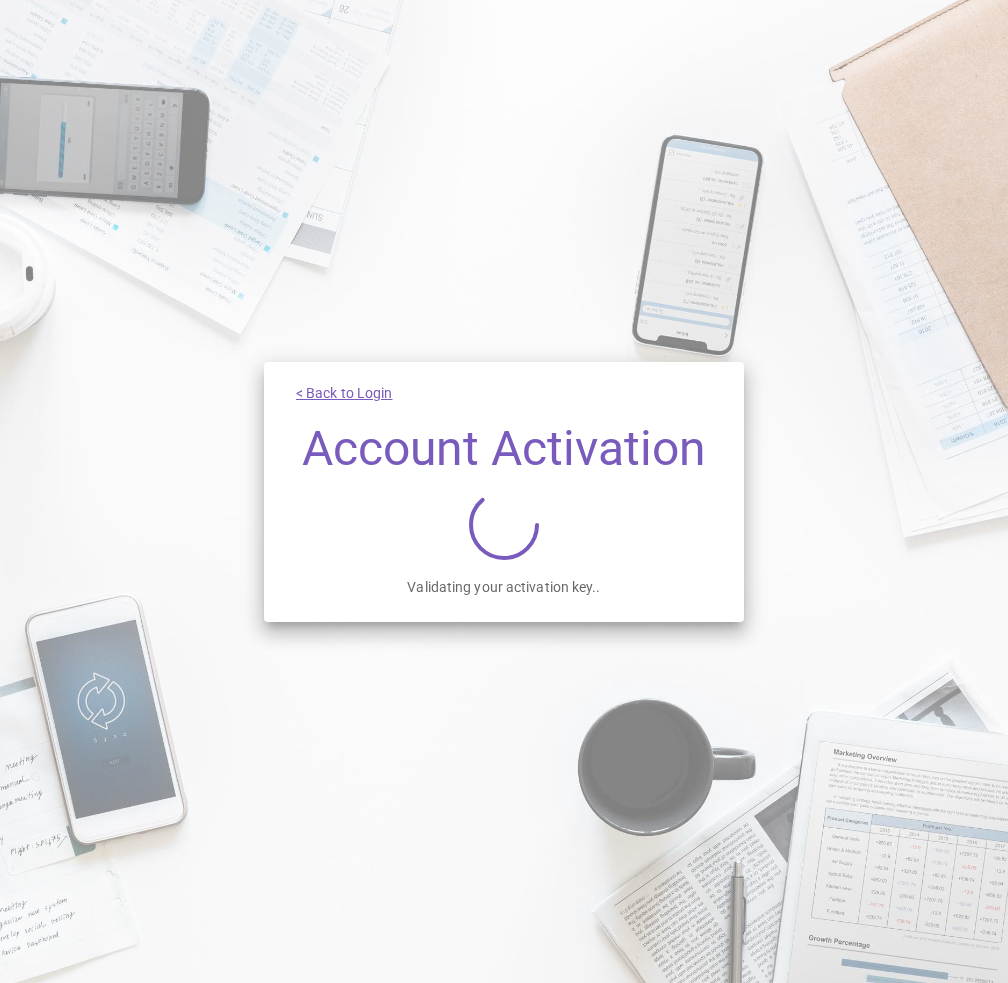 scroll, scrollTop: 0, scrollLeft: 0, axis: both 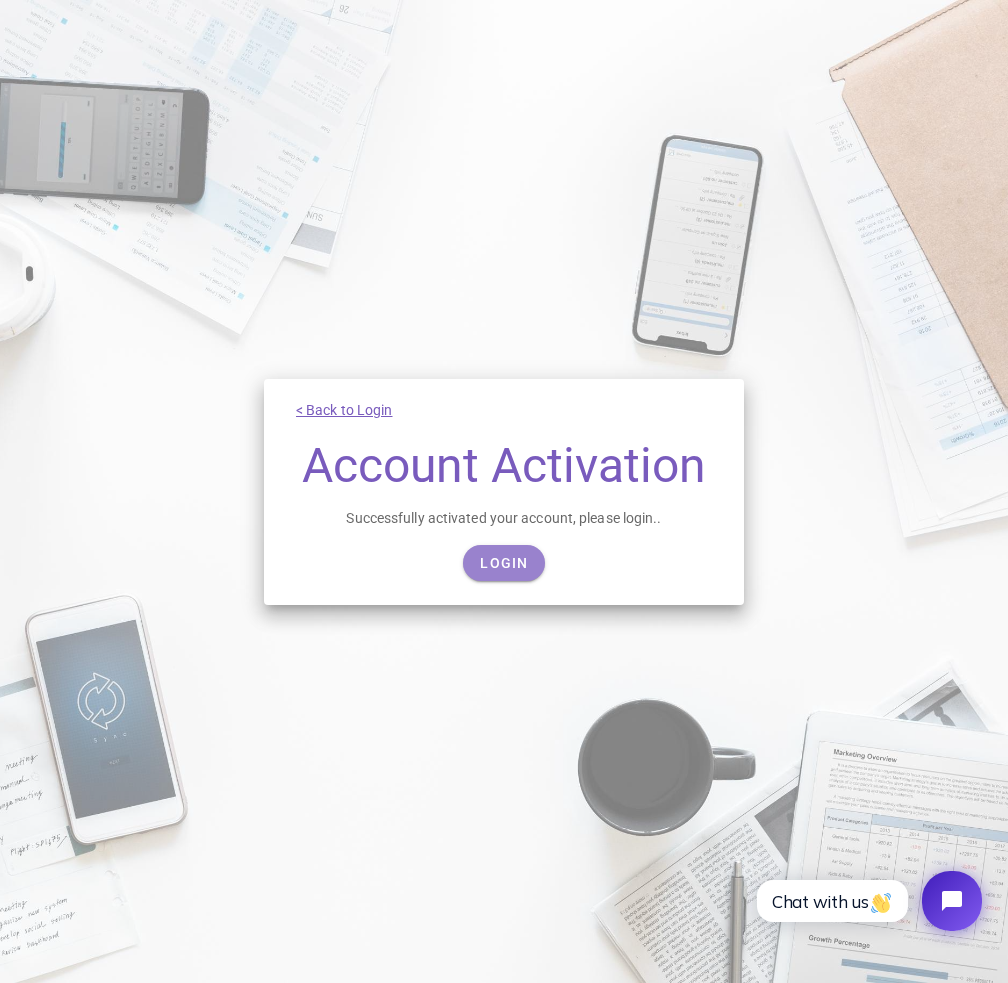 click on "Login" at bounding box center (503, 563) 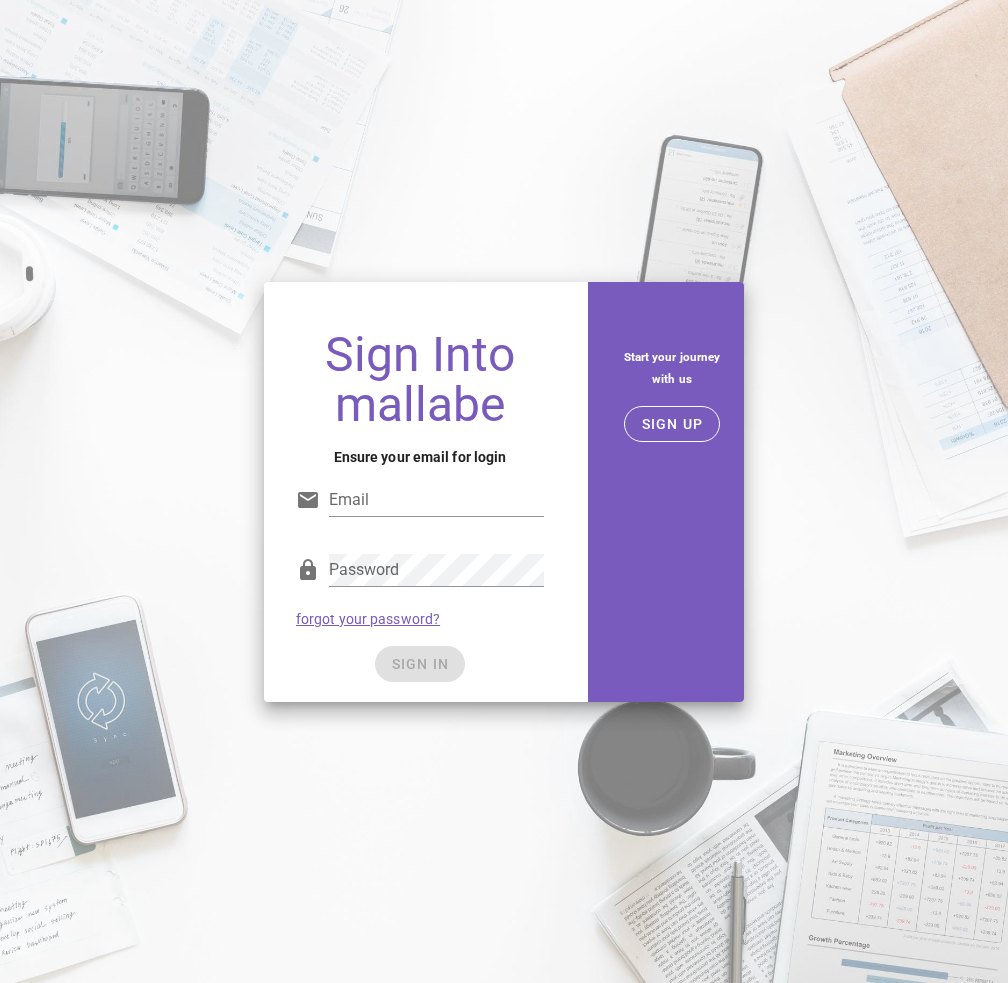 scroll, scrollTop: 0, scrollLeft: 0, axis: both 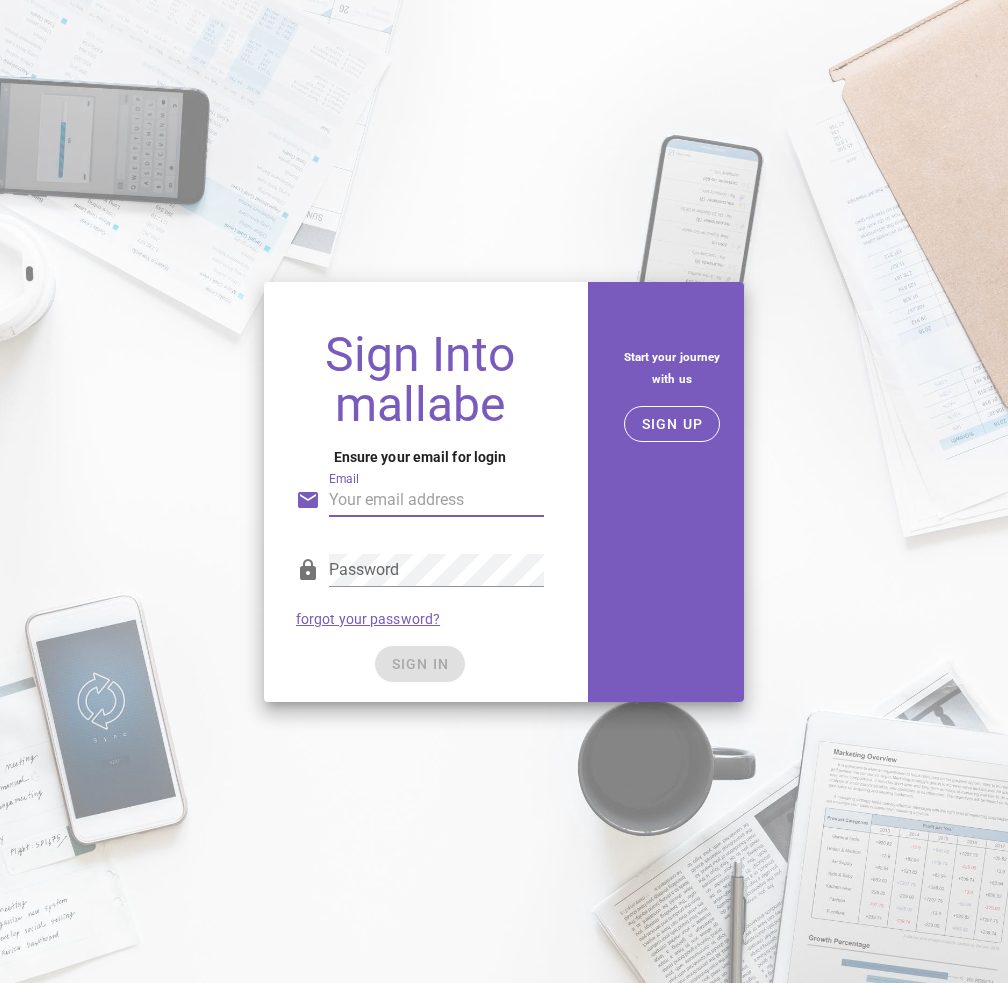 click on "Email" at bounding box center [436, 500] 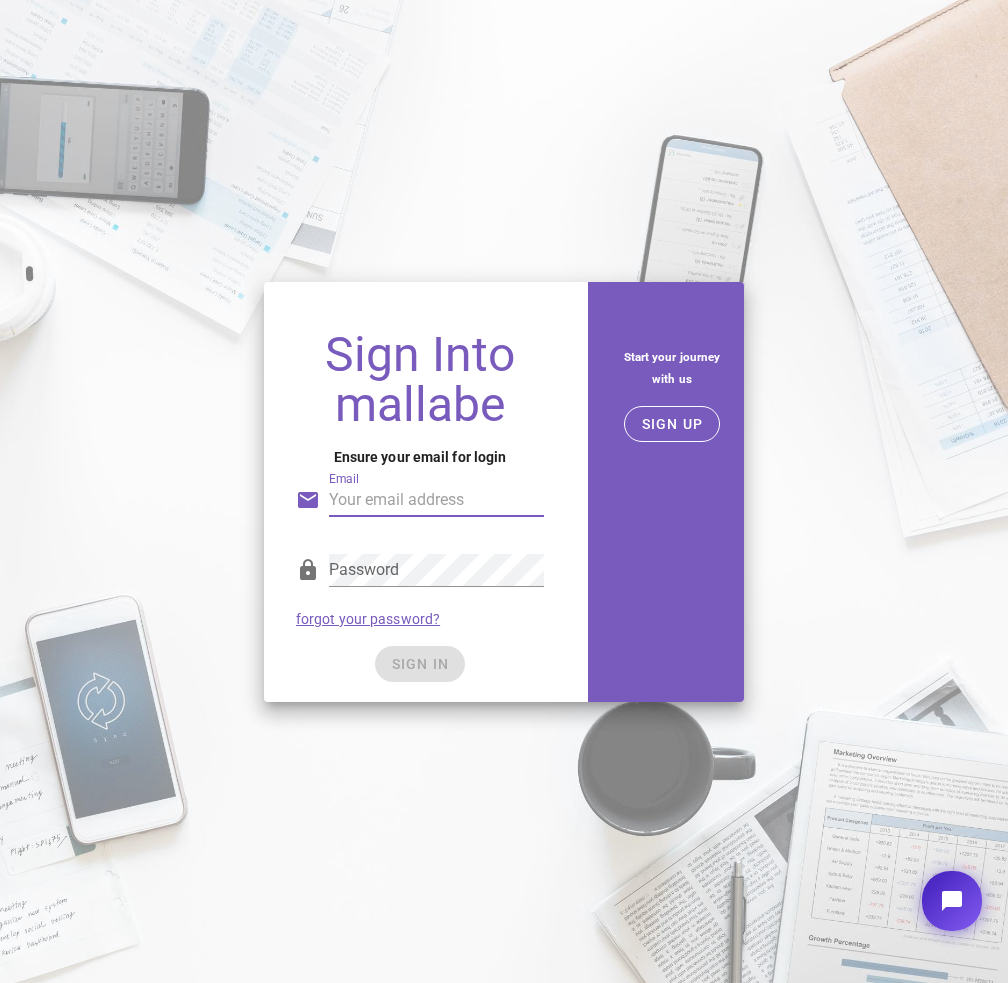 scroll, scrollTop: 0, scrollLeft: 0, axis: both 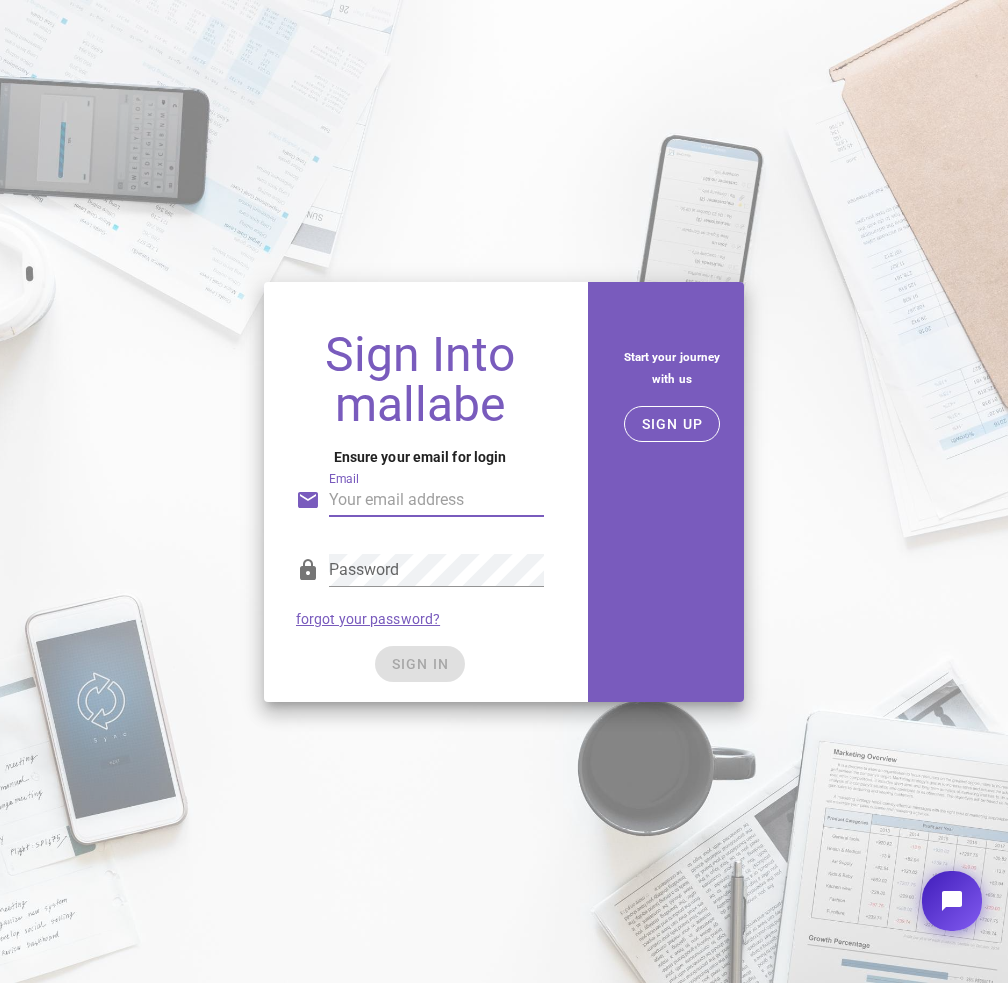 type on "[EMAIL_ADDRESS][DOMAIN_NAME]" 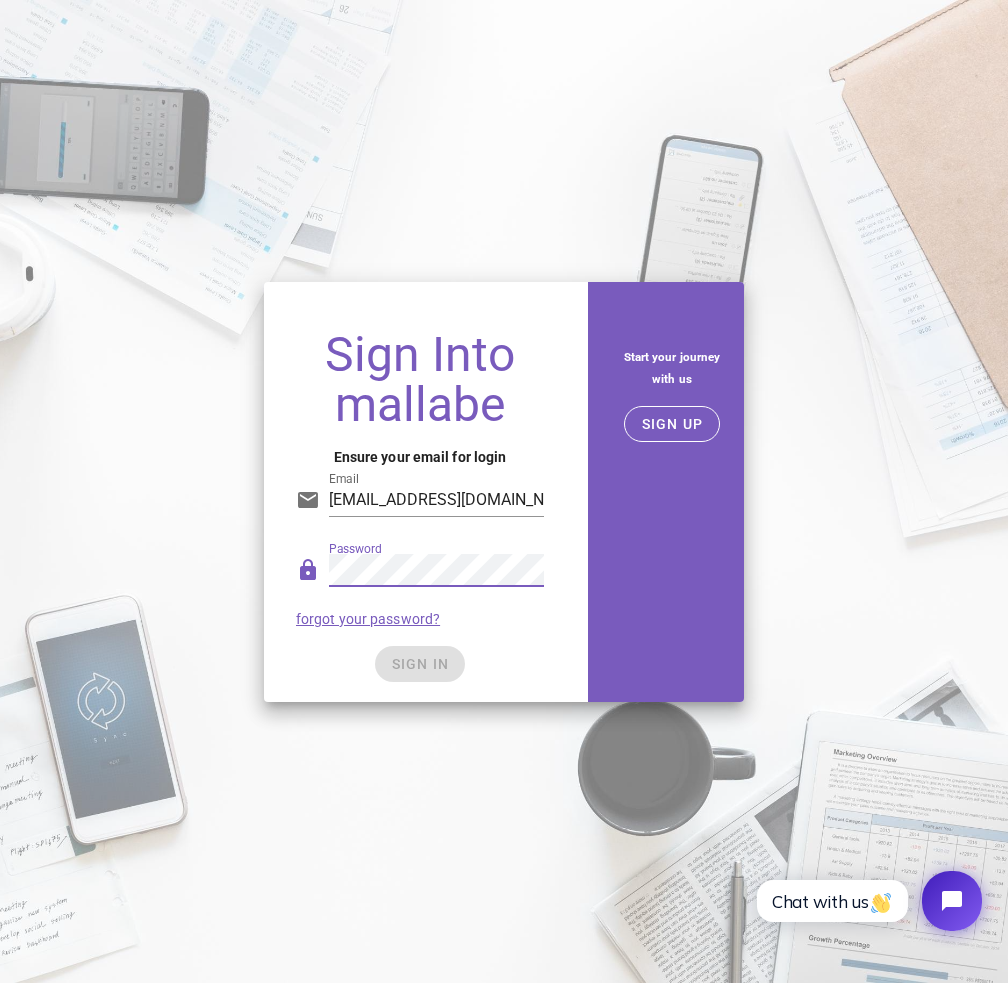 click on "SIGN IN" at bounding box center (420, 664) 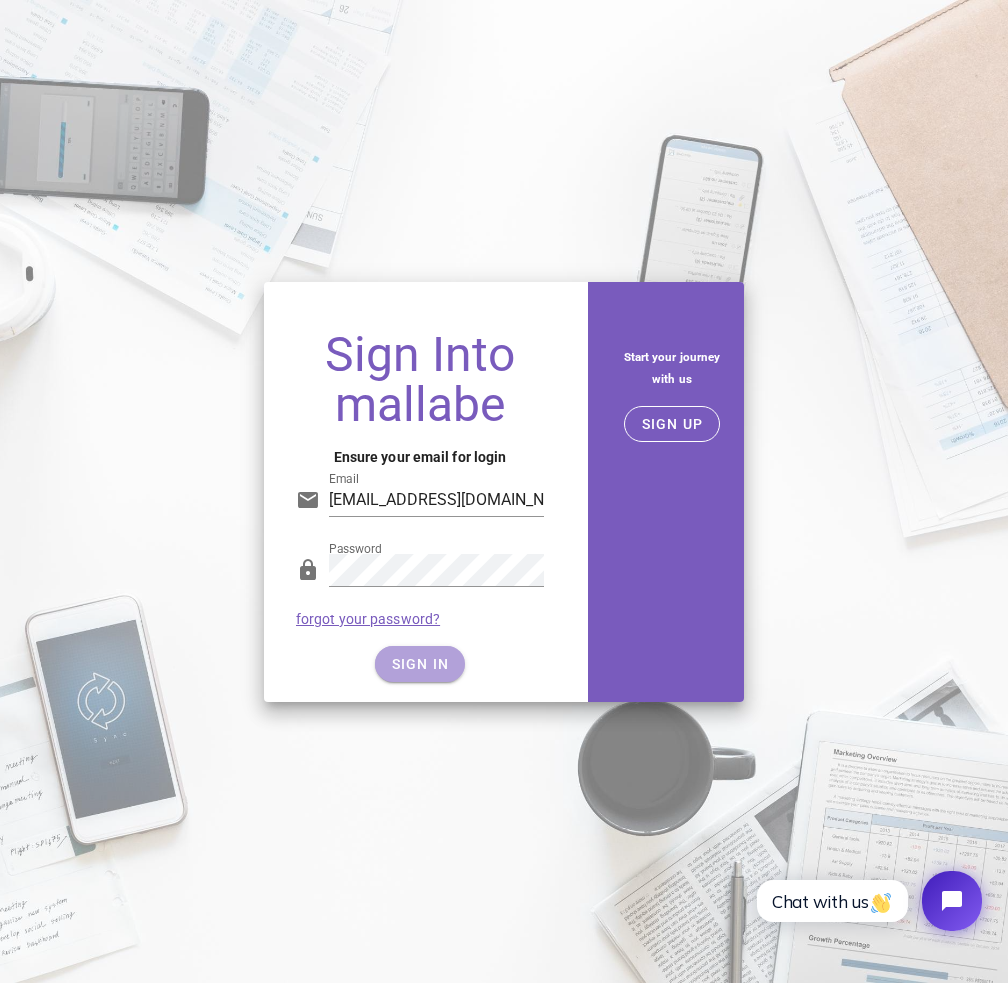 click on "SIGN IN" at bounding box center (420, 664) 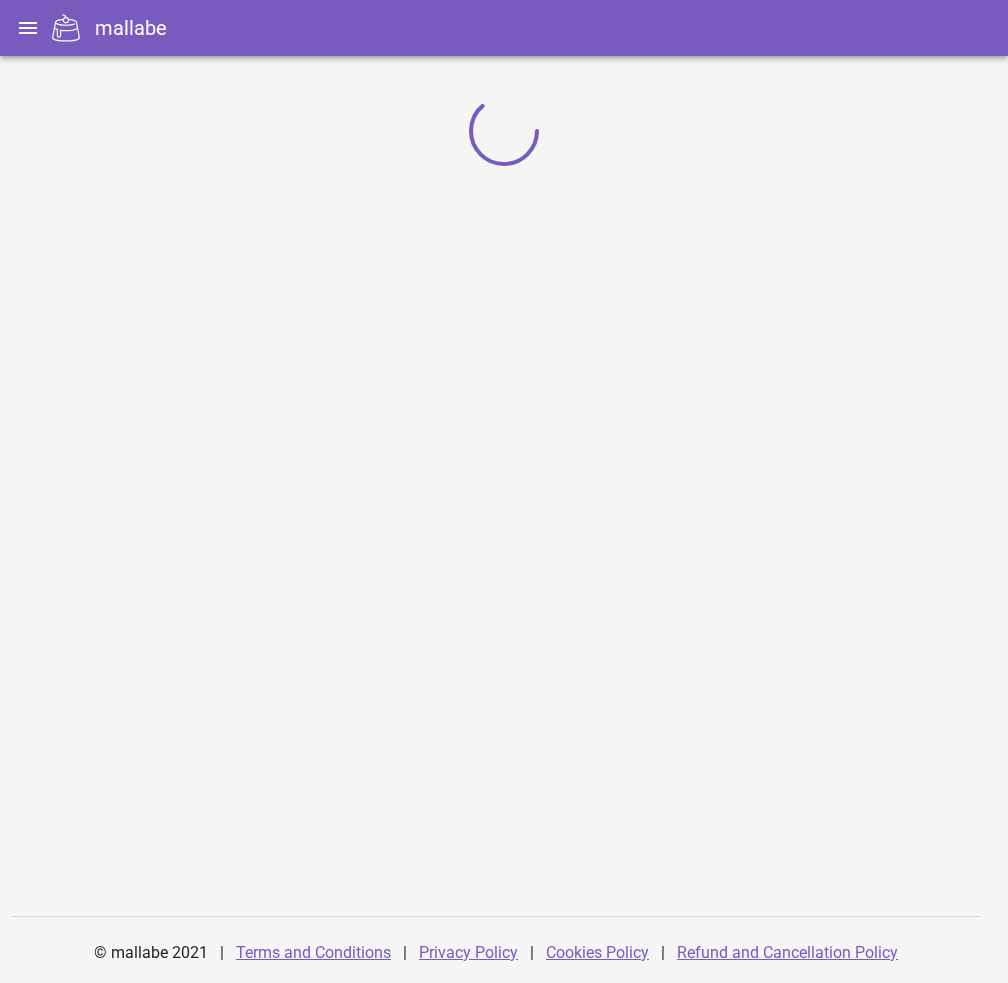 scroll, scrollTop: 0, scrollLeft: 0, axis: both 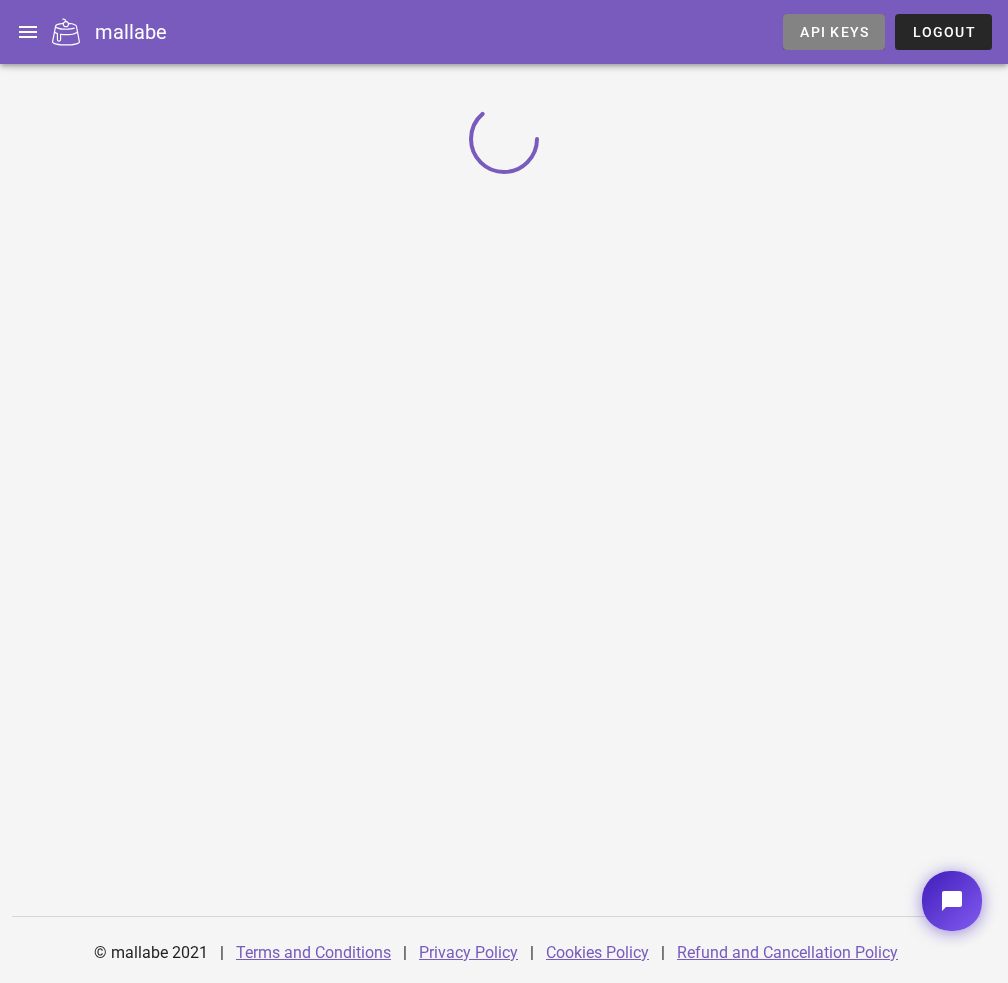 click on "API Keys" at bounding box center (834, 32) 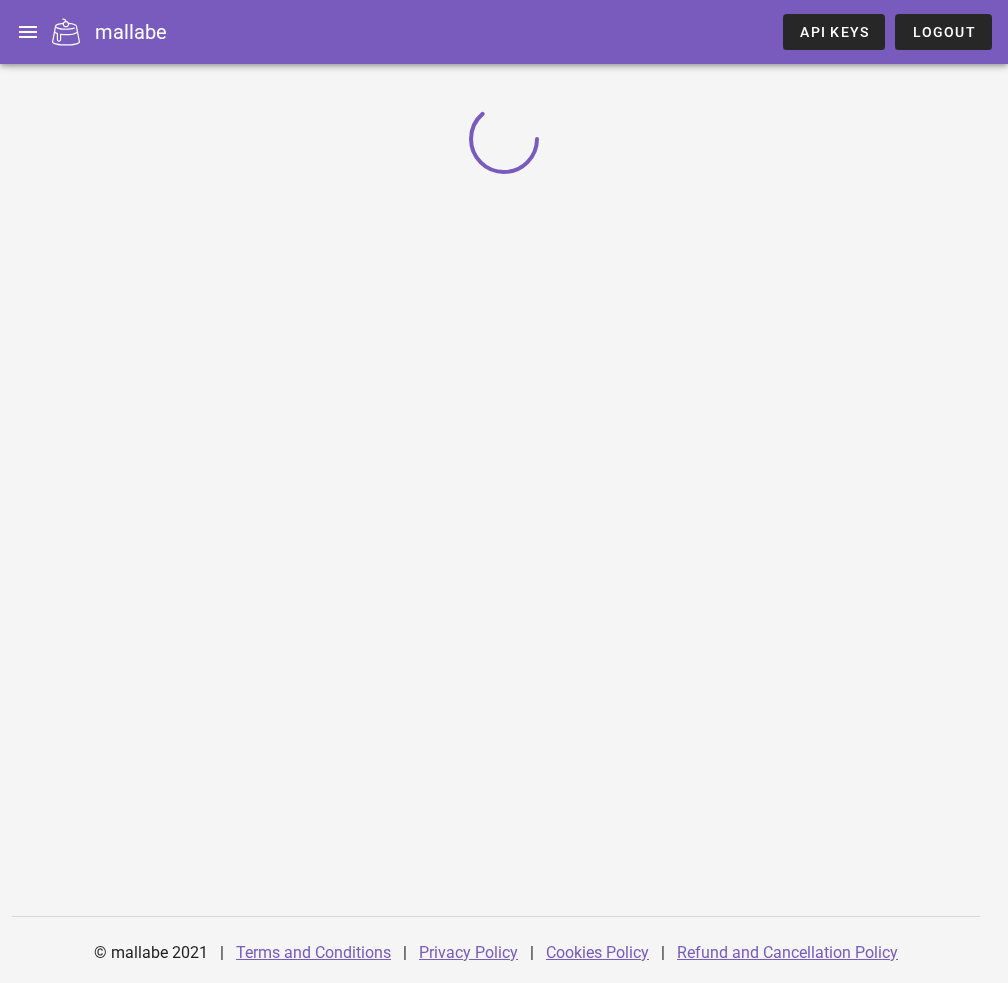 scroll, scrollTop: 0, scrollLeft: 0, axis: both 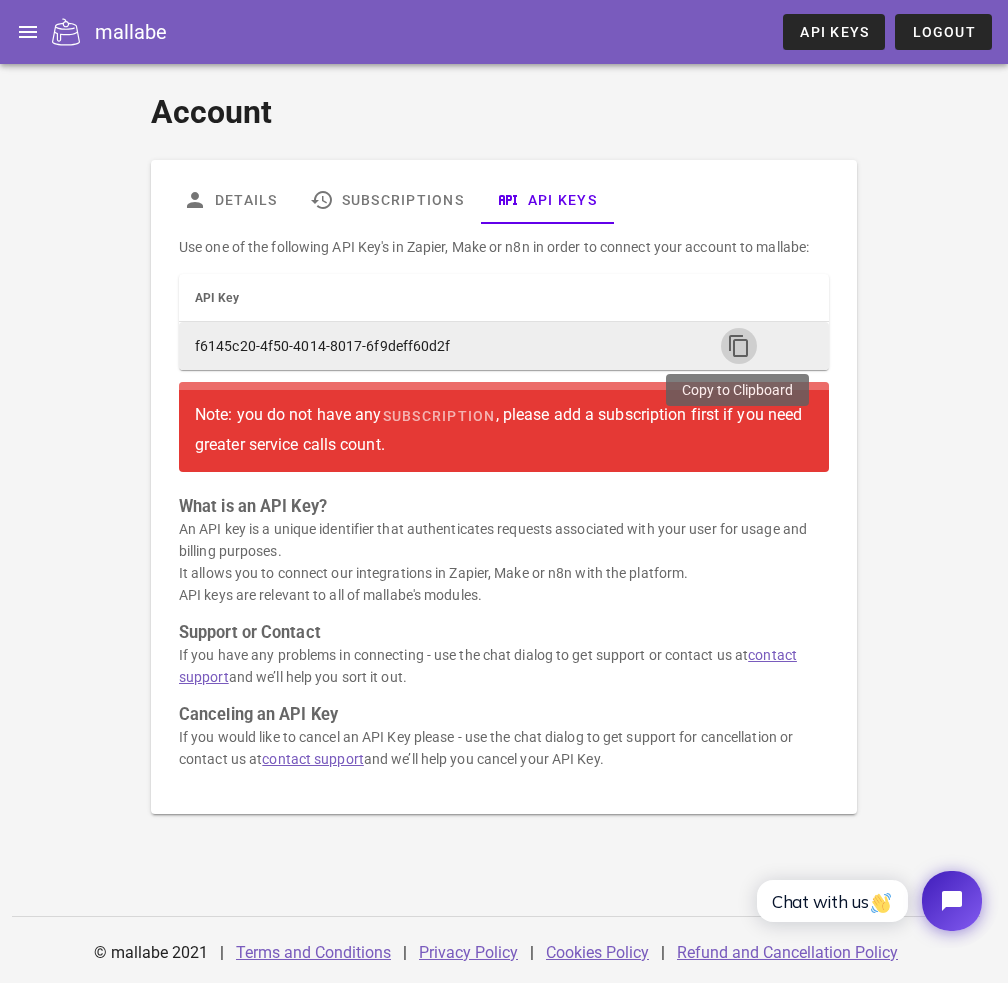 click at bounding box center [739, 346] 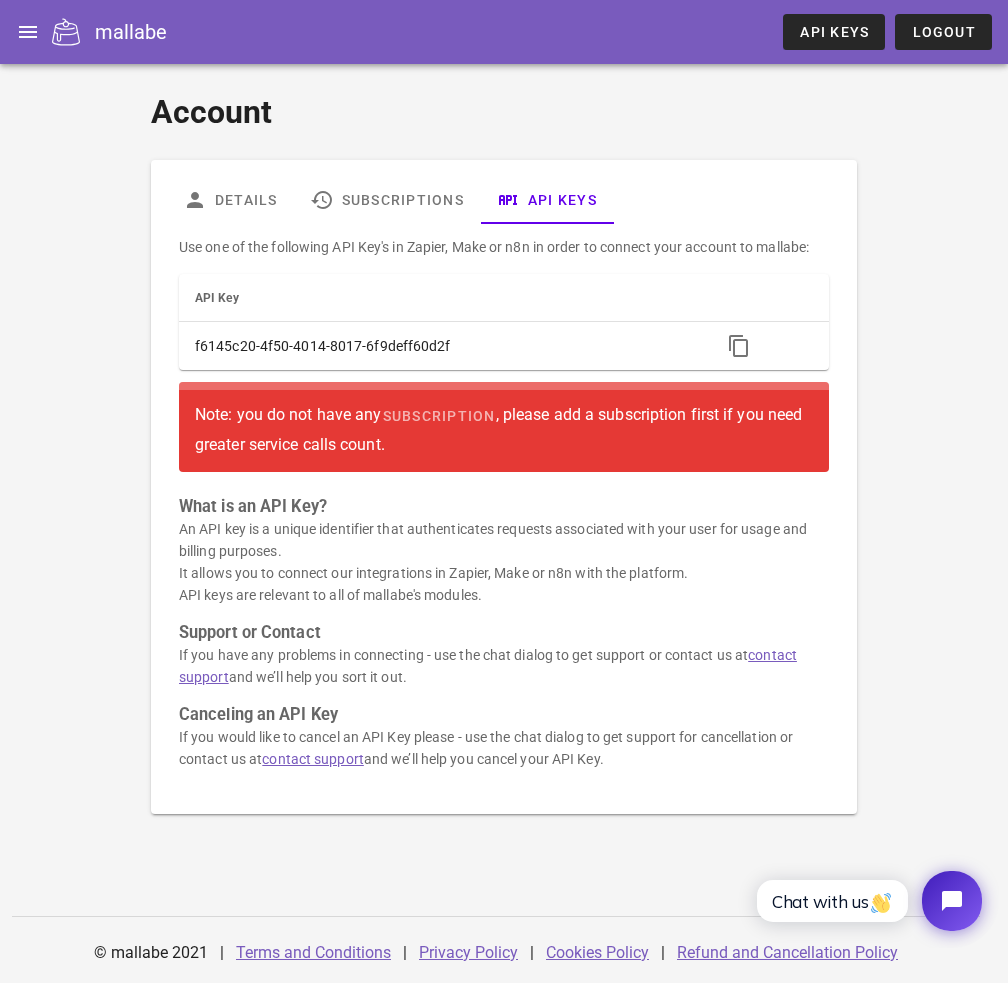 click on "Note: you do not have any
subscription , please add a subscription first if you need greater
service calls count." at bounding box center [504, 427] 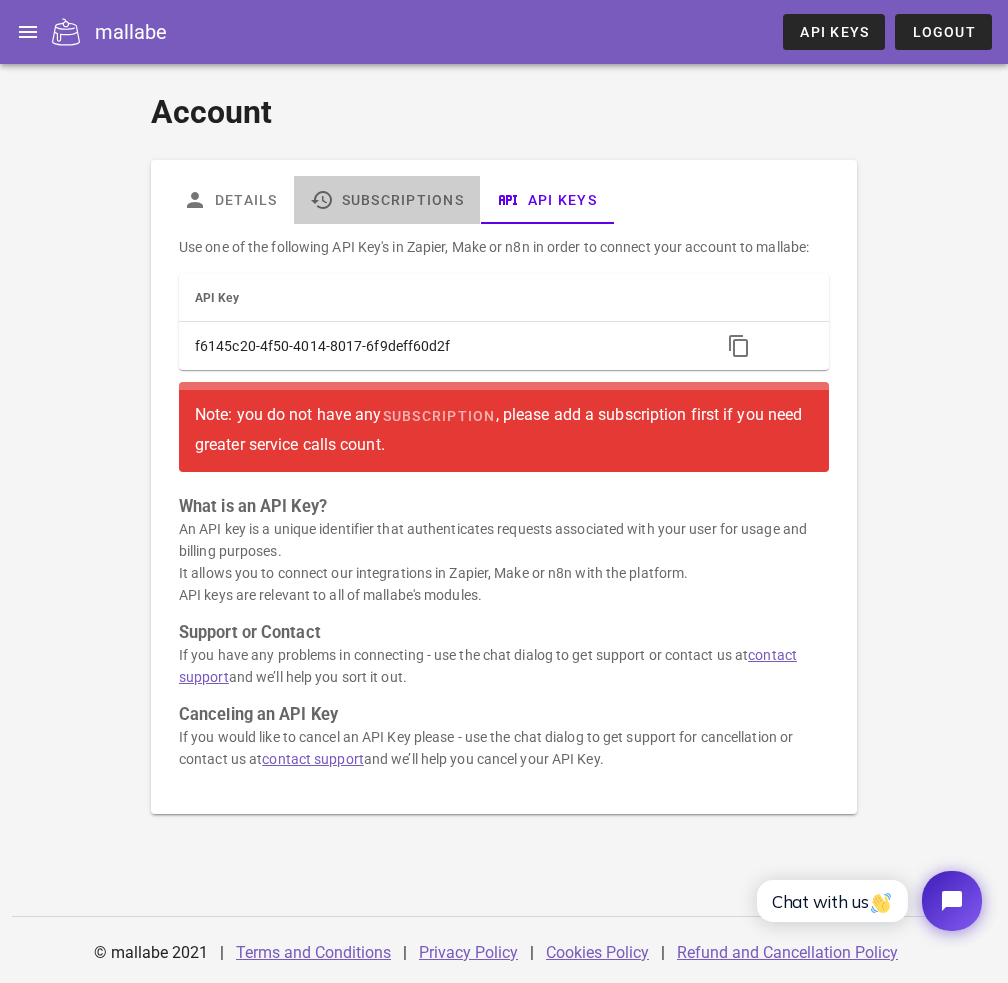 click on "Subscriptions" at bounding box center [387, 200] 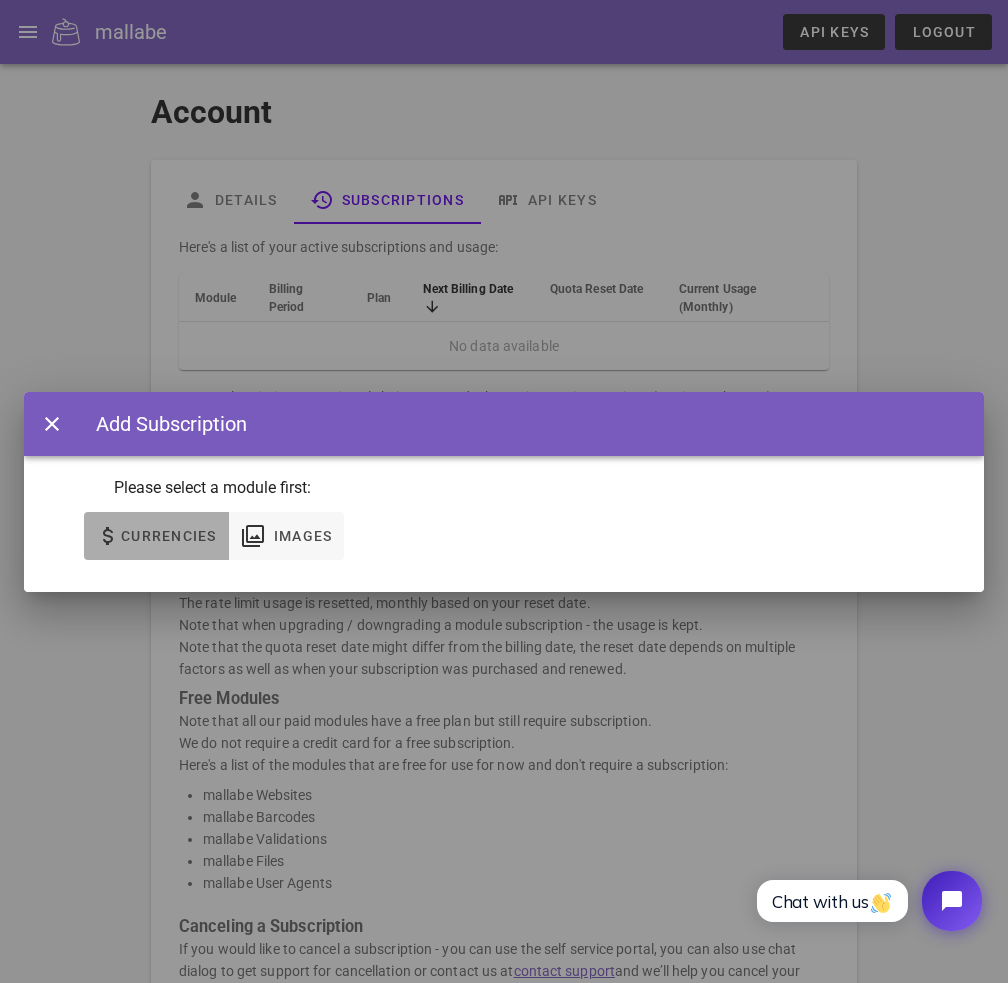 click on "Currencies" at bounding box center (156, 536) 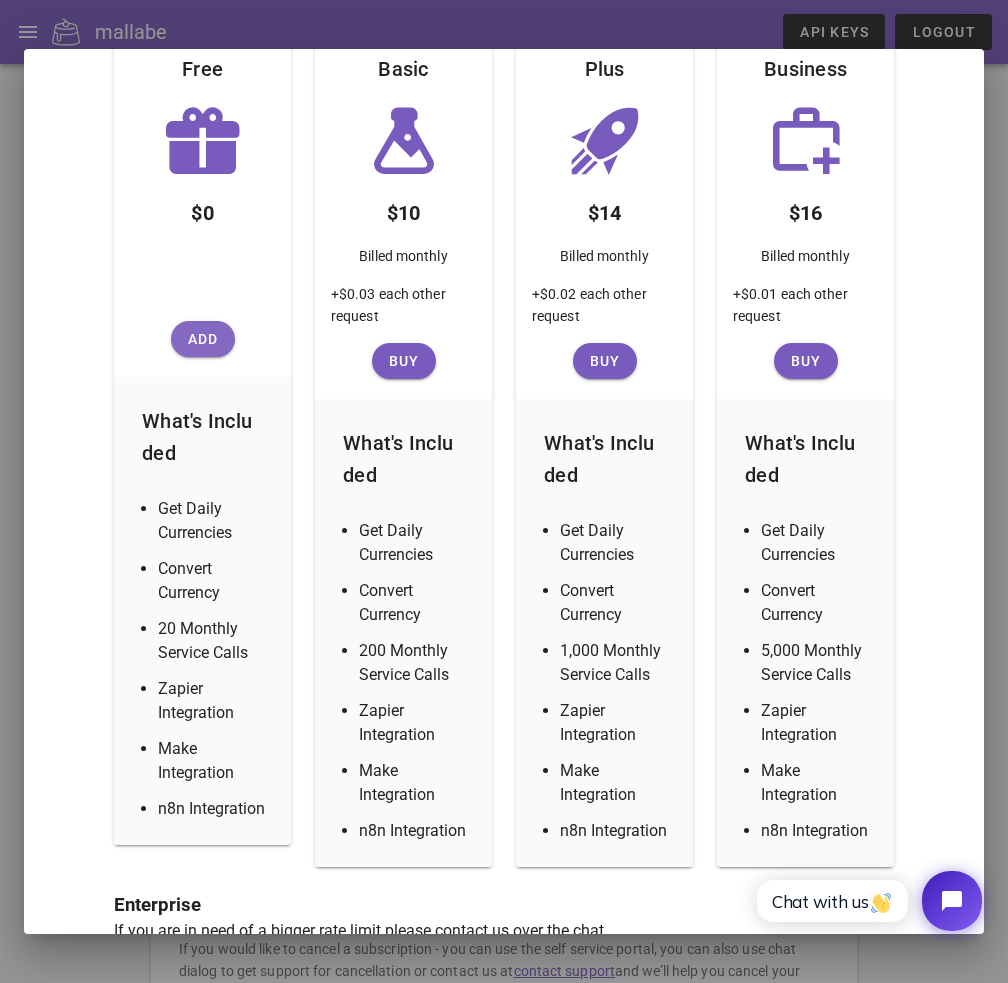scroll, scrollTop: 348, scrollLeft: 0, axis: vertical 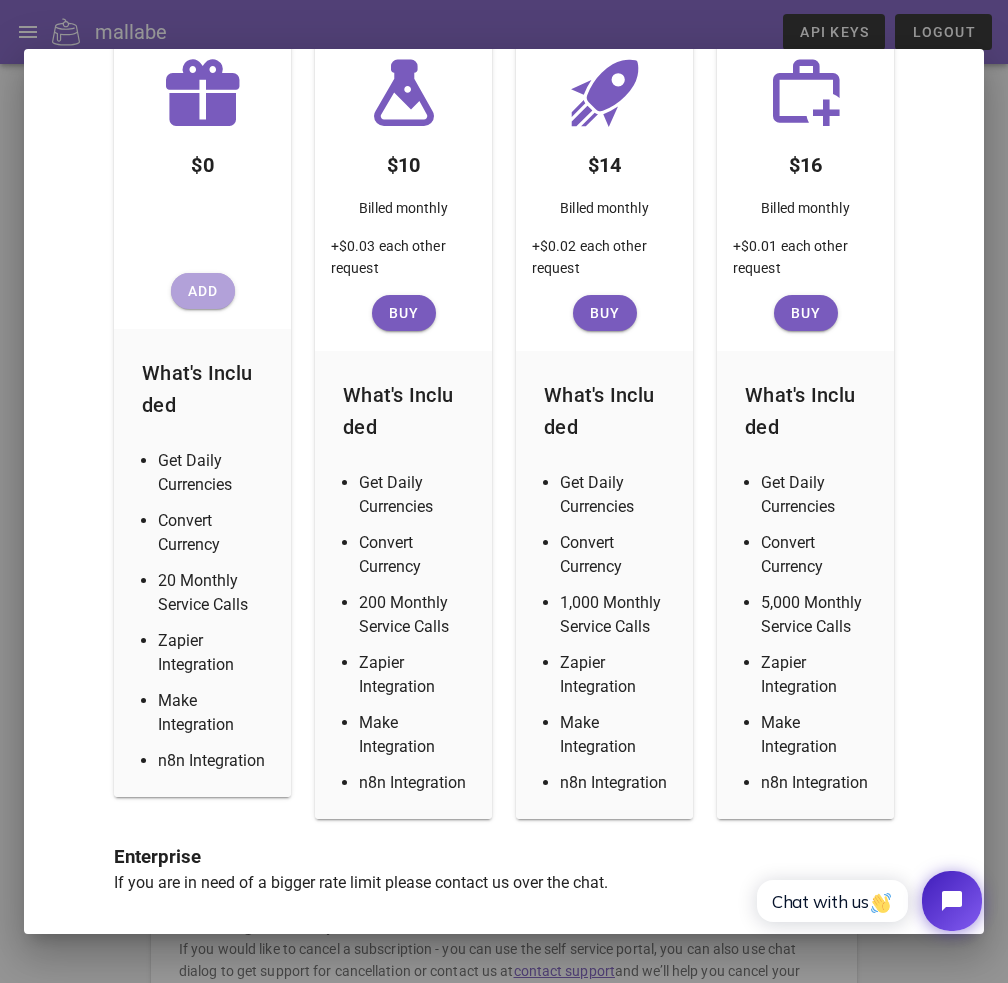 click on "Add" at bounding box center (203, 291) 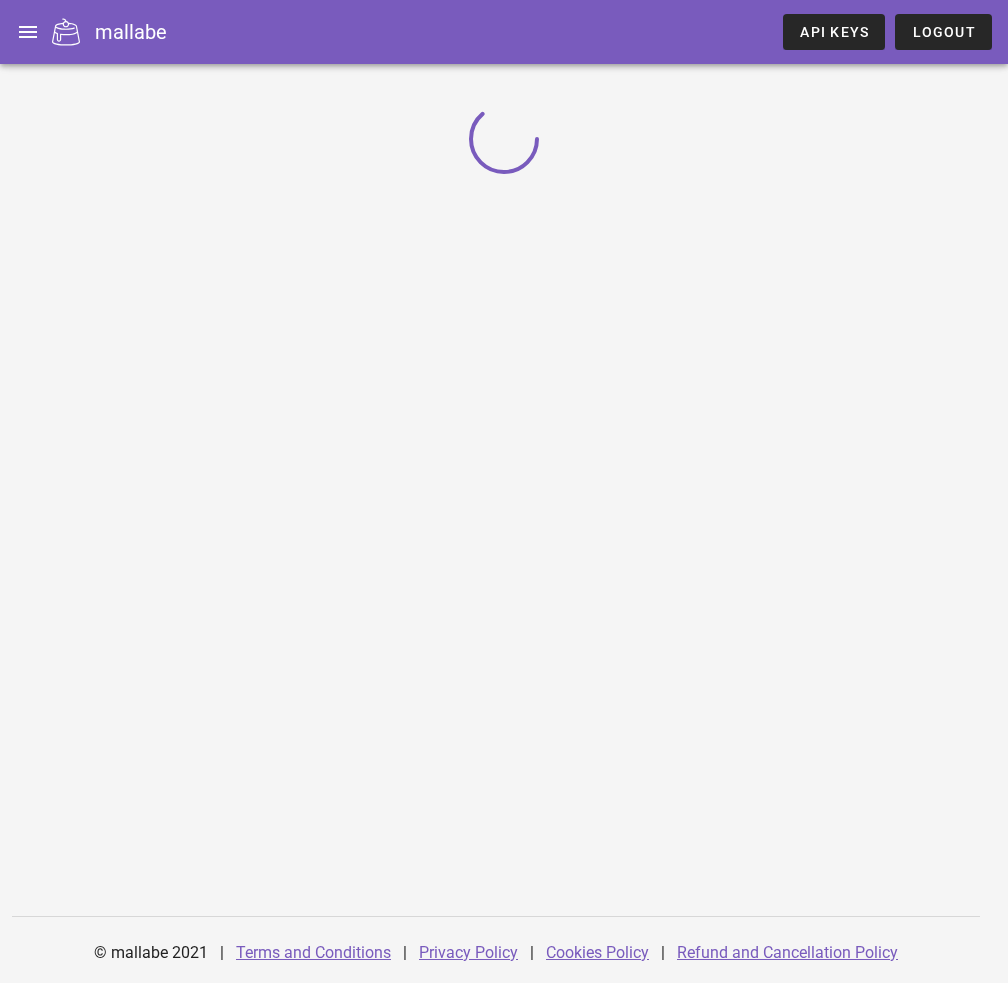 scroll, scrollTop: 0, scrollLeft: 0, axis: both 